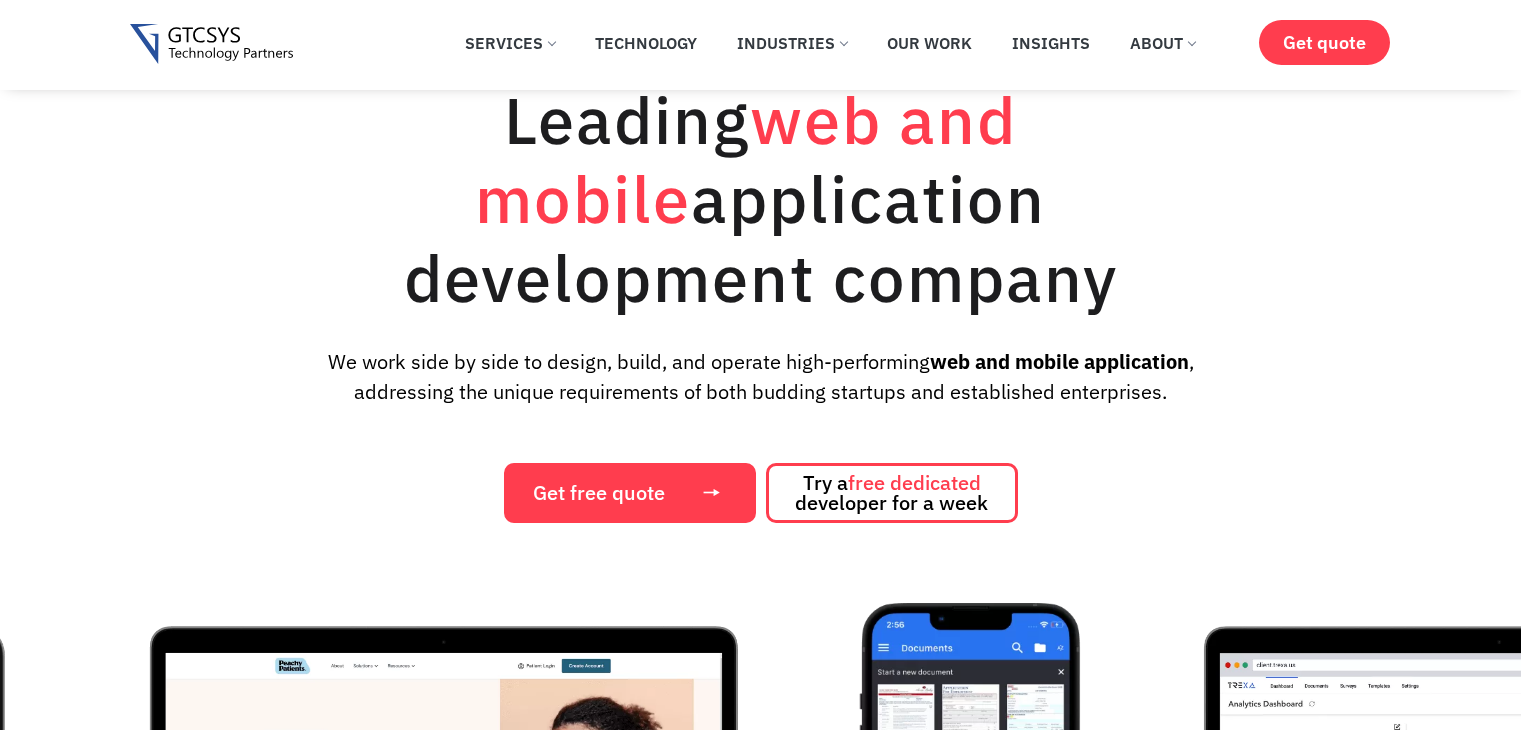 scroll, scrollTop: 602, scrollLeft: 0, axis: vertical 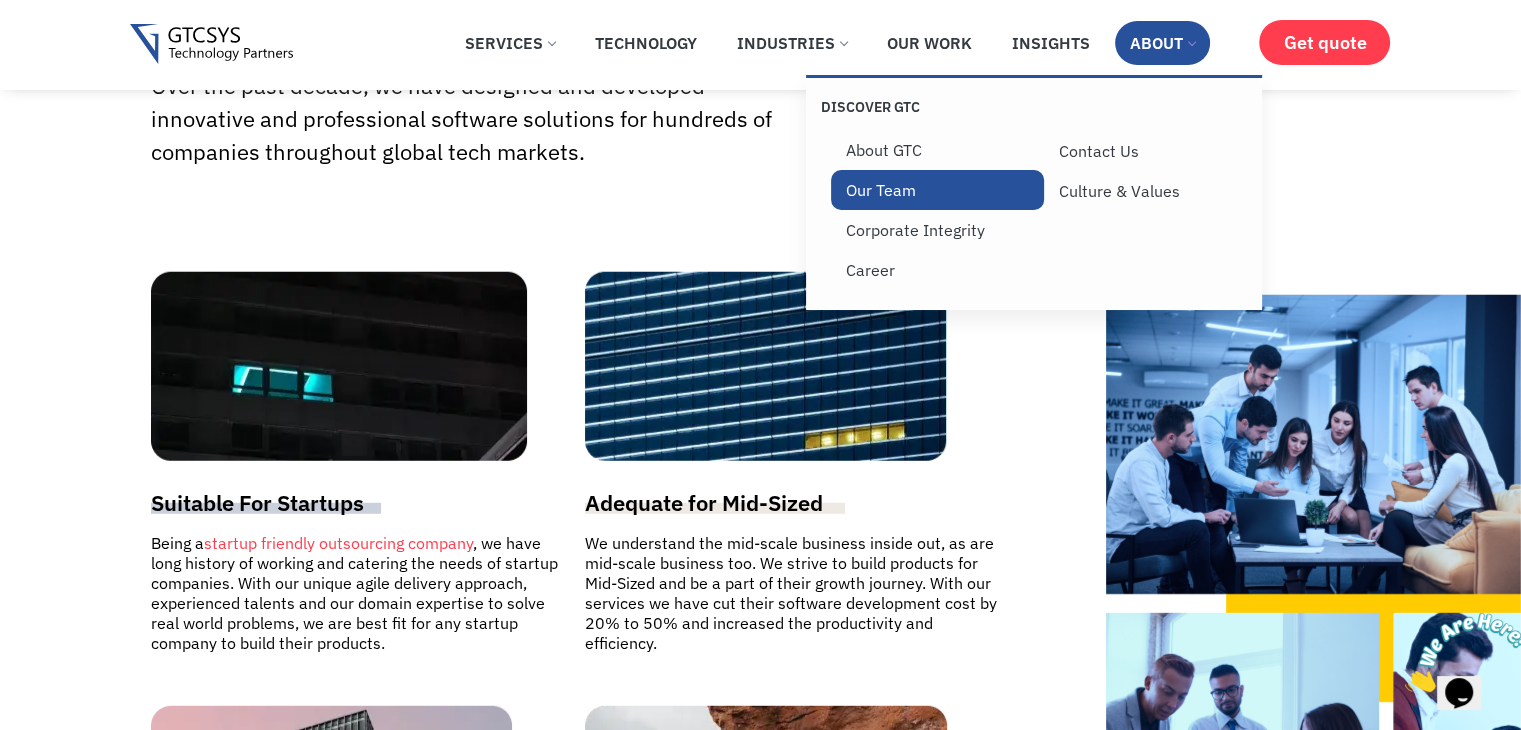 click on "Our Team" at bounding box center [937, 190] 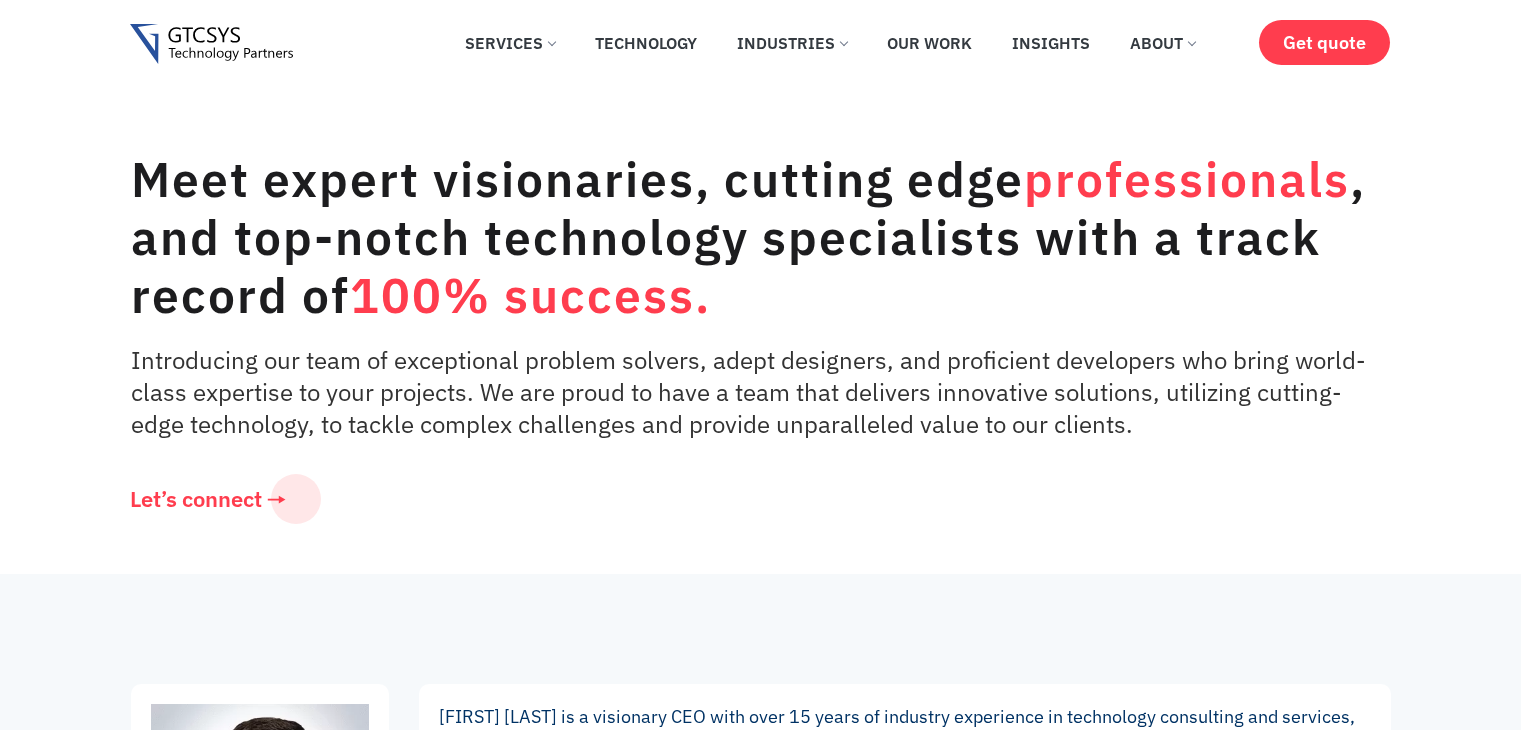 scroll, scrollTop: 0, scrollLeft: 0, axis: both 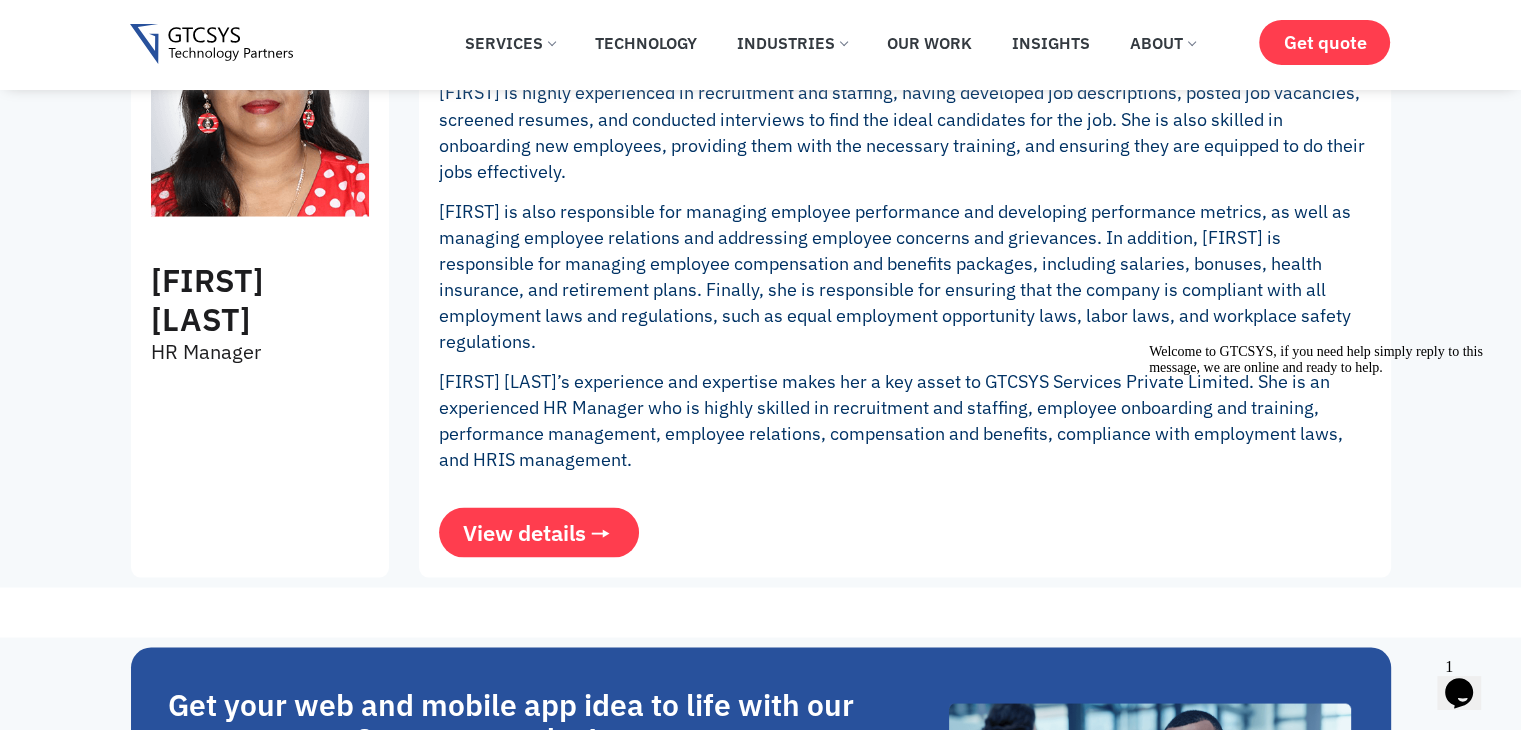 click on "View details" at bounding box center [539, 532] 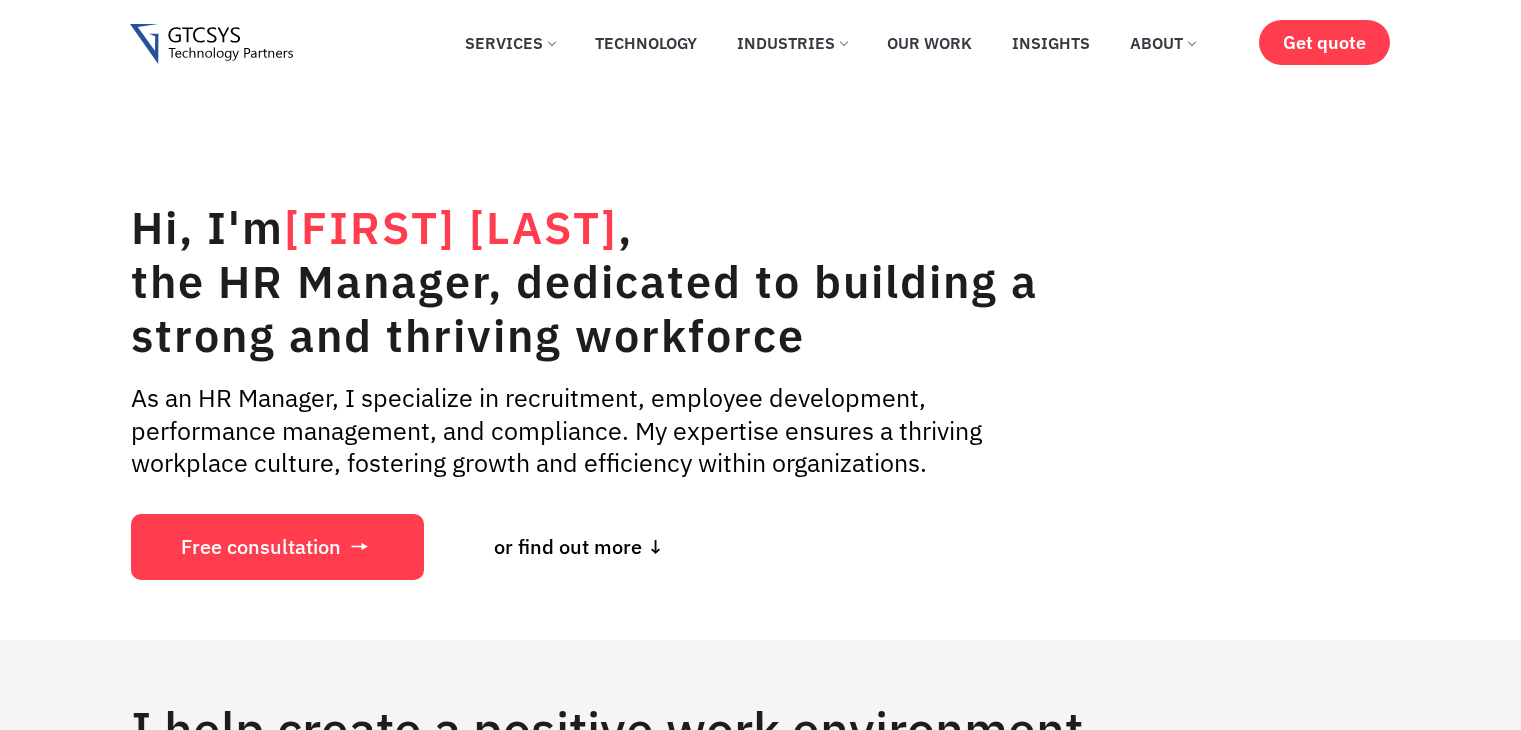 scroll, scrollTop: 0, scrollLeft: 0, axis: both 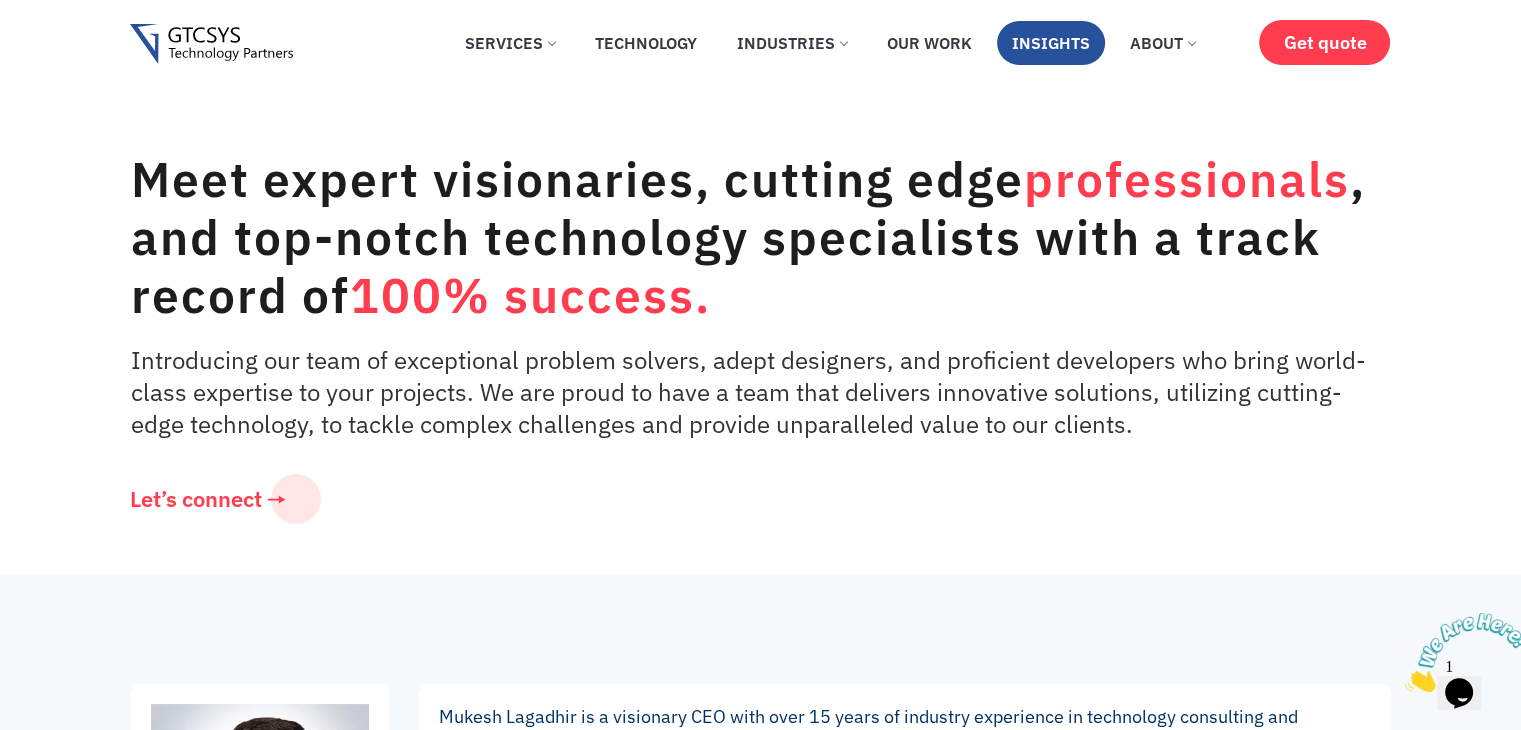 click on "Insights" at bounding box center (1051, 43) 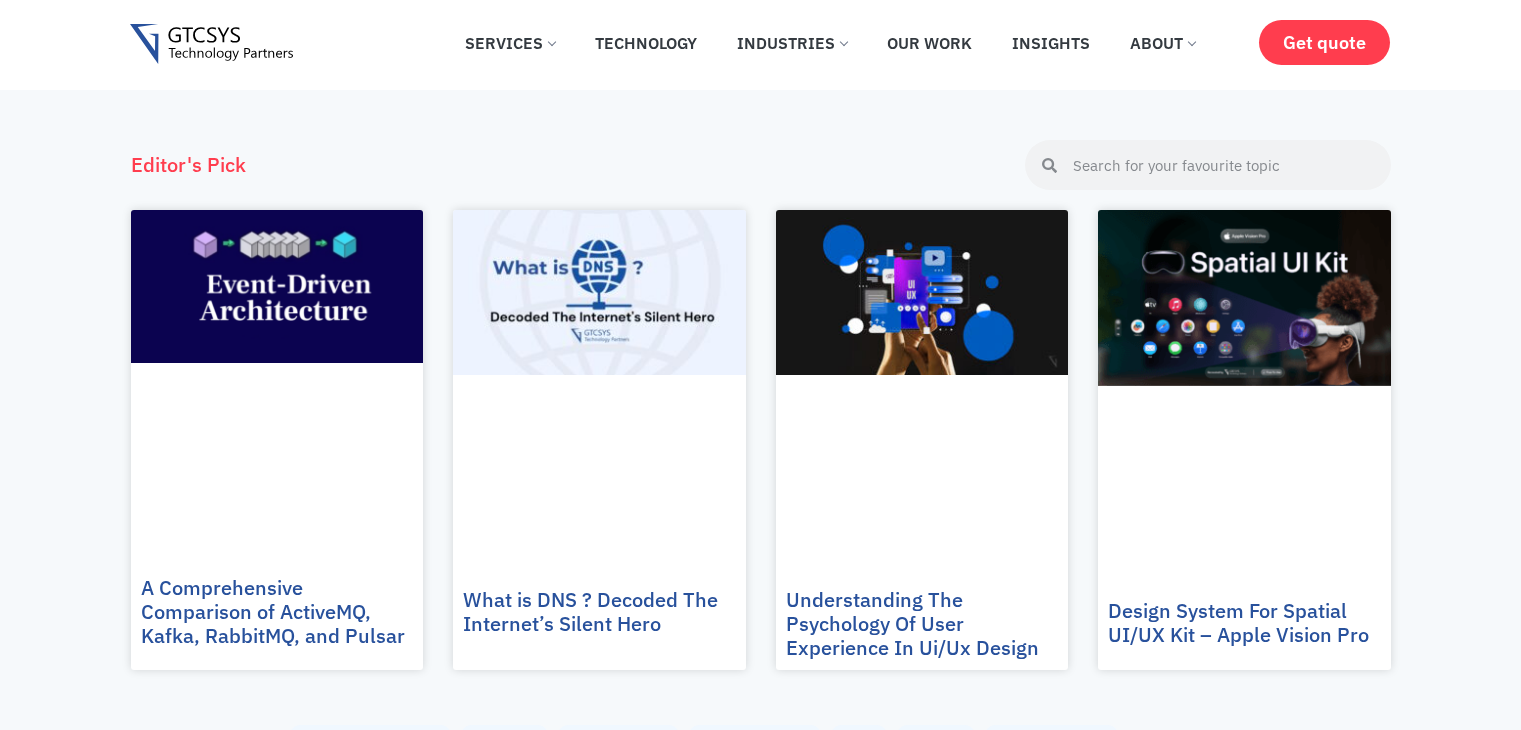 scroll, scrollTop: 0, scrollLeft: 0, axis: both 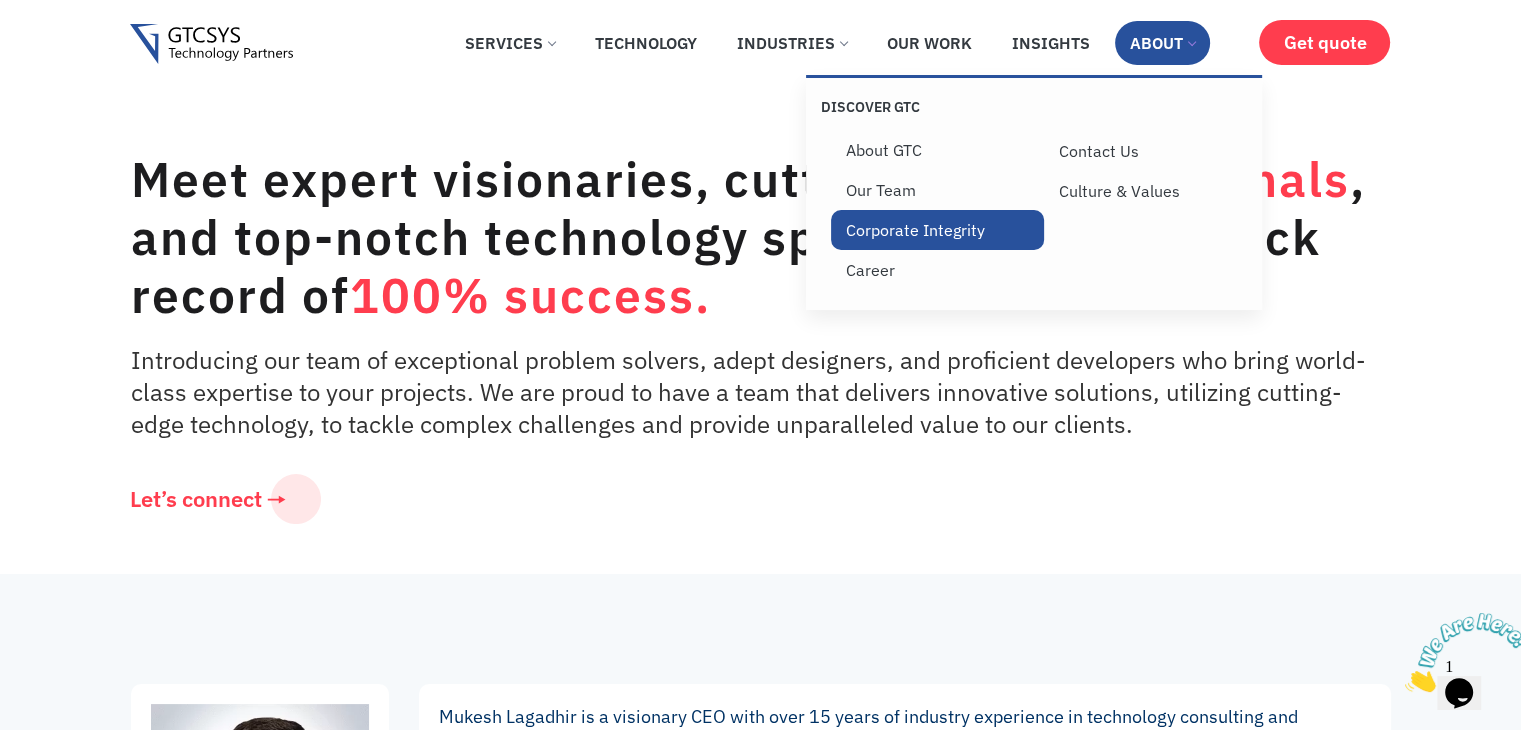 click on "Corporate Integrity" at bounding box center [937, 230] 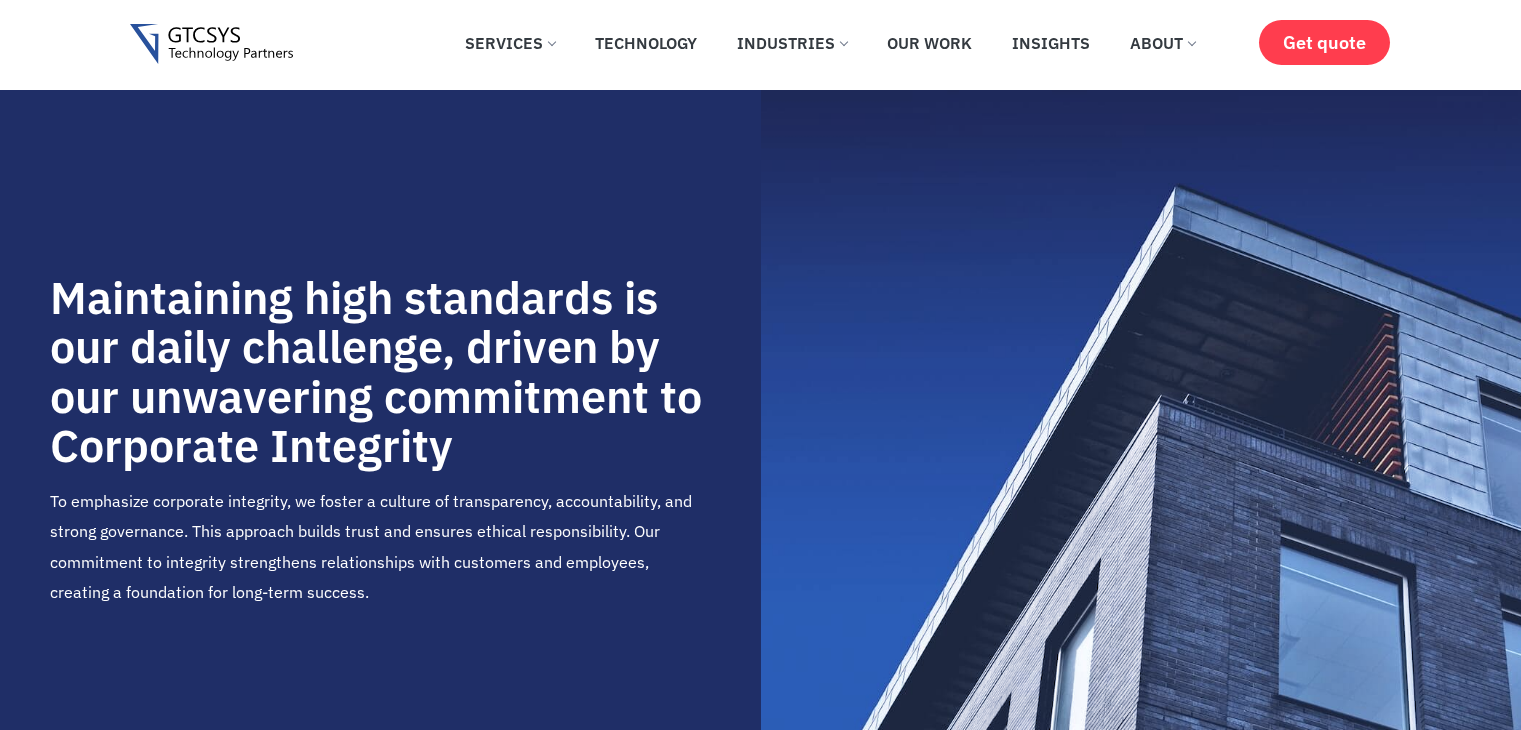 scroll, scrollTop: 0, scrollLeft: 0, axis: both 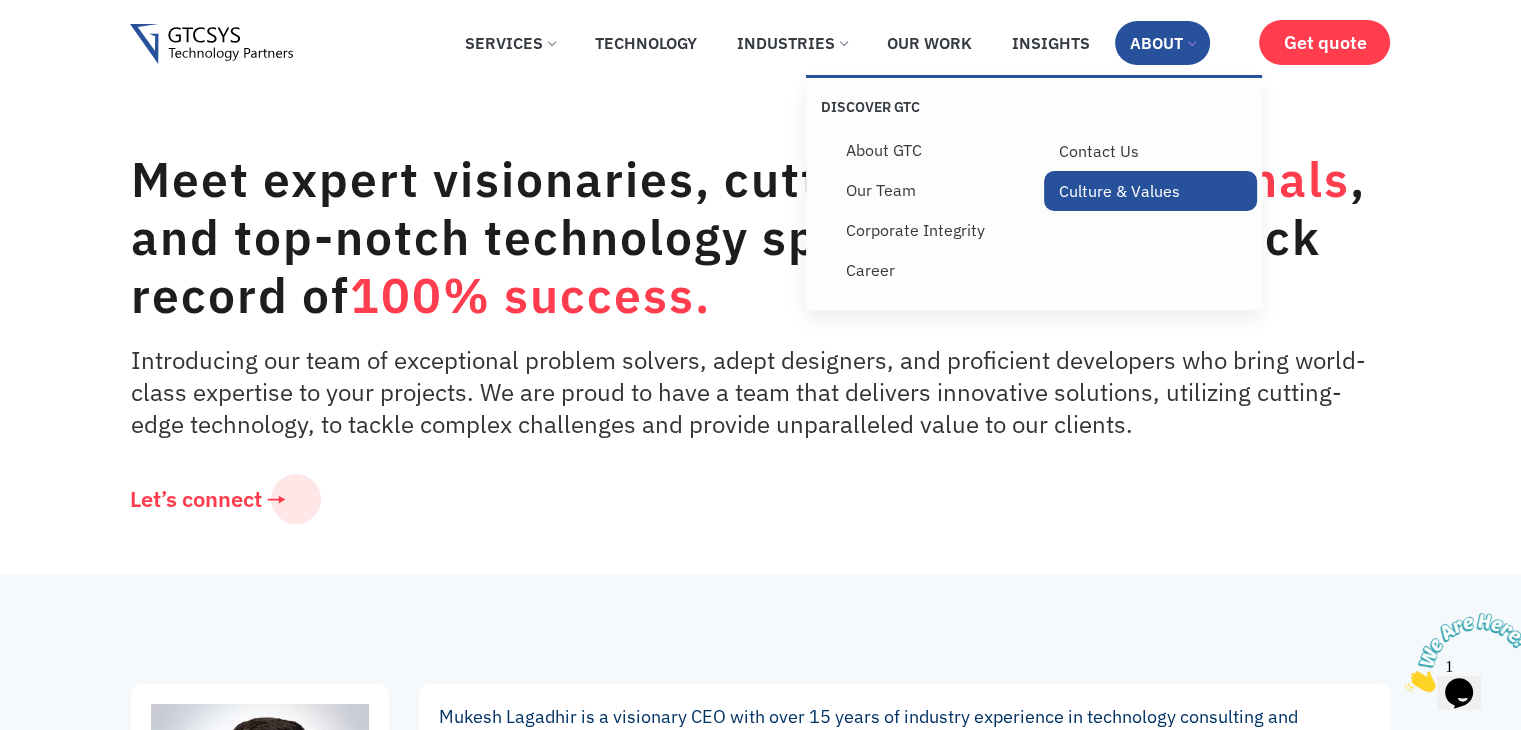 click on "Culture & Values" at bounding box center (1150, 191) 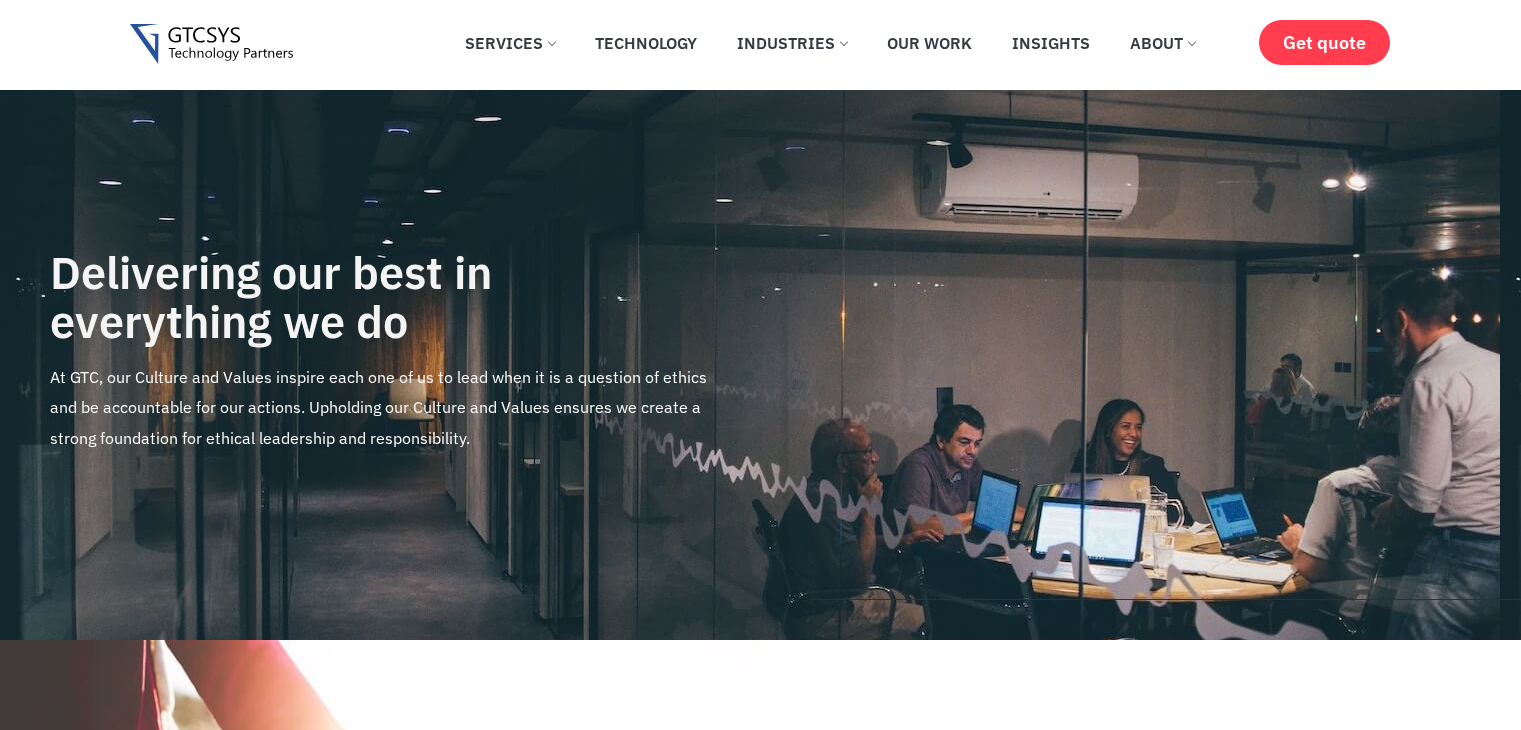 scroll, scrollTop: 0, scrollLeft: 0, axis: both 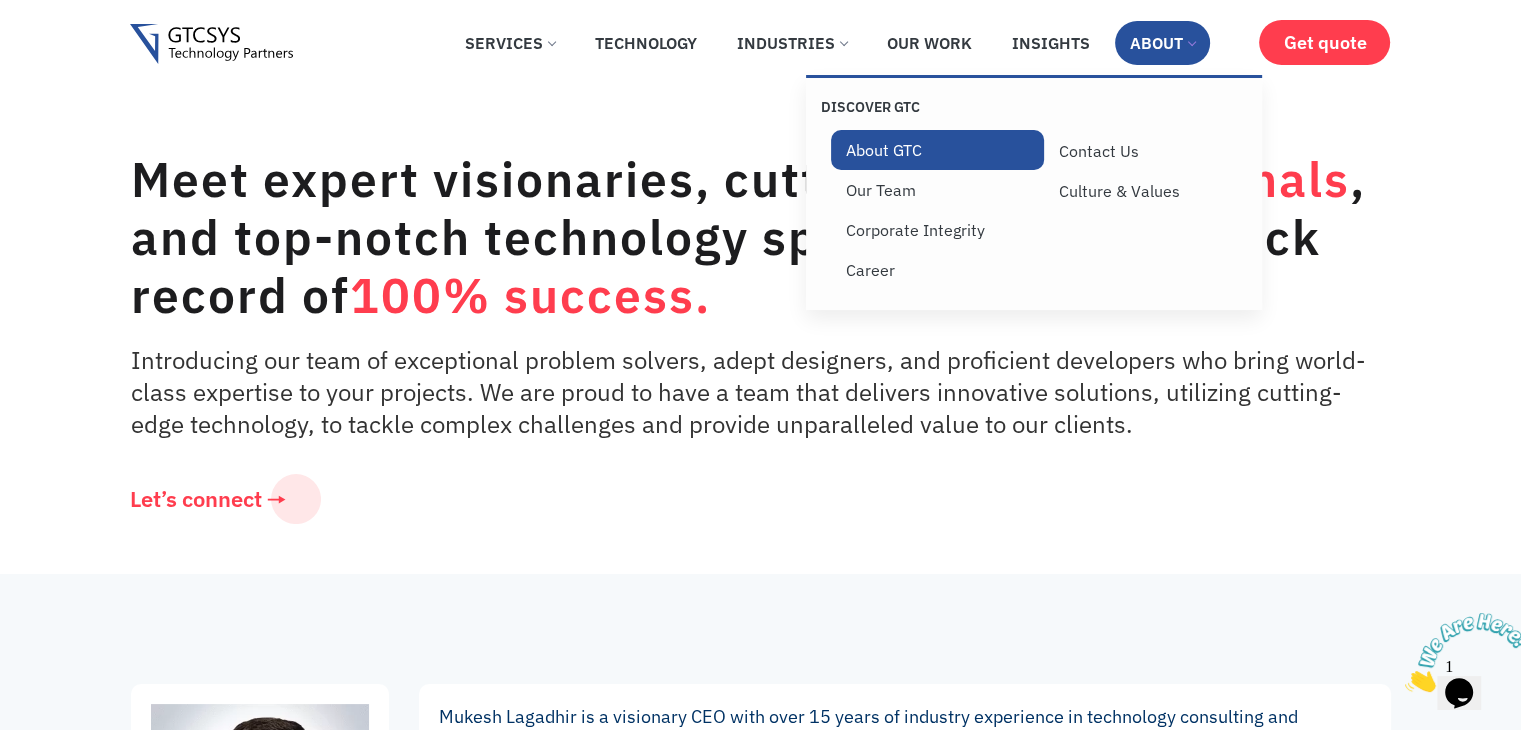 click on "About GTC" at bounding box center (937, 150) 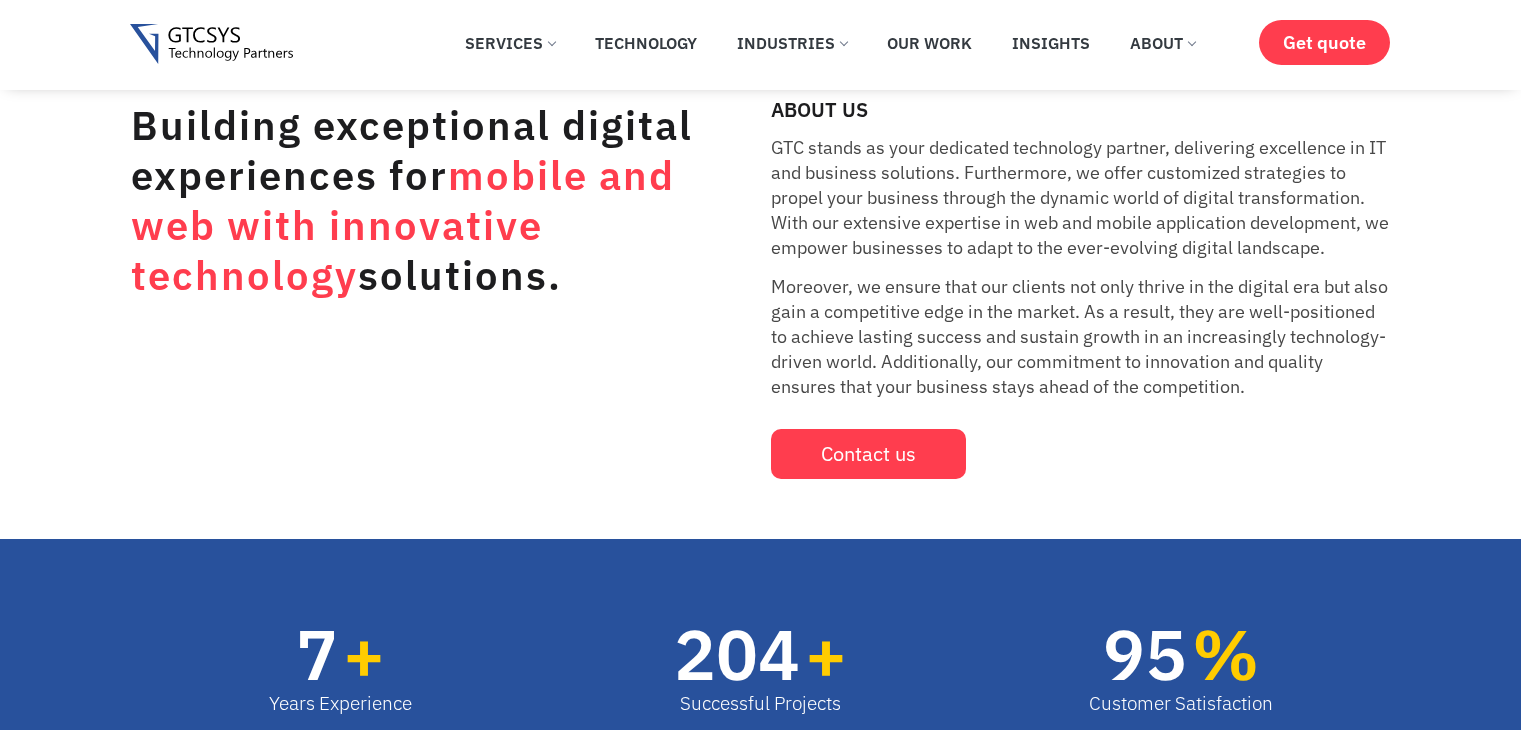 scroll, scrollTop: 556, scrollLeft: 0, axis: vertical 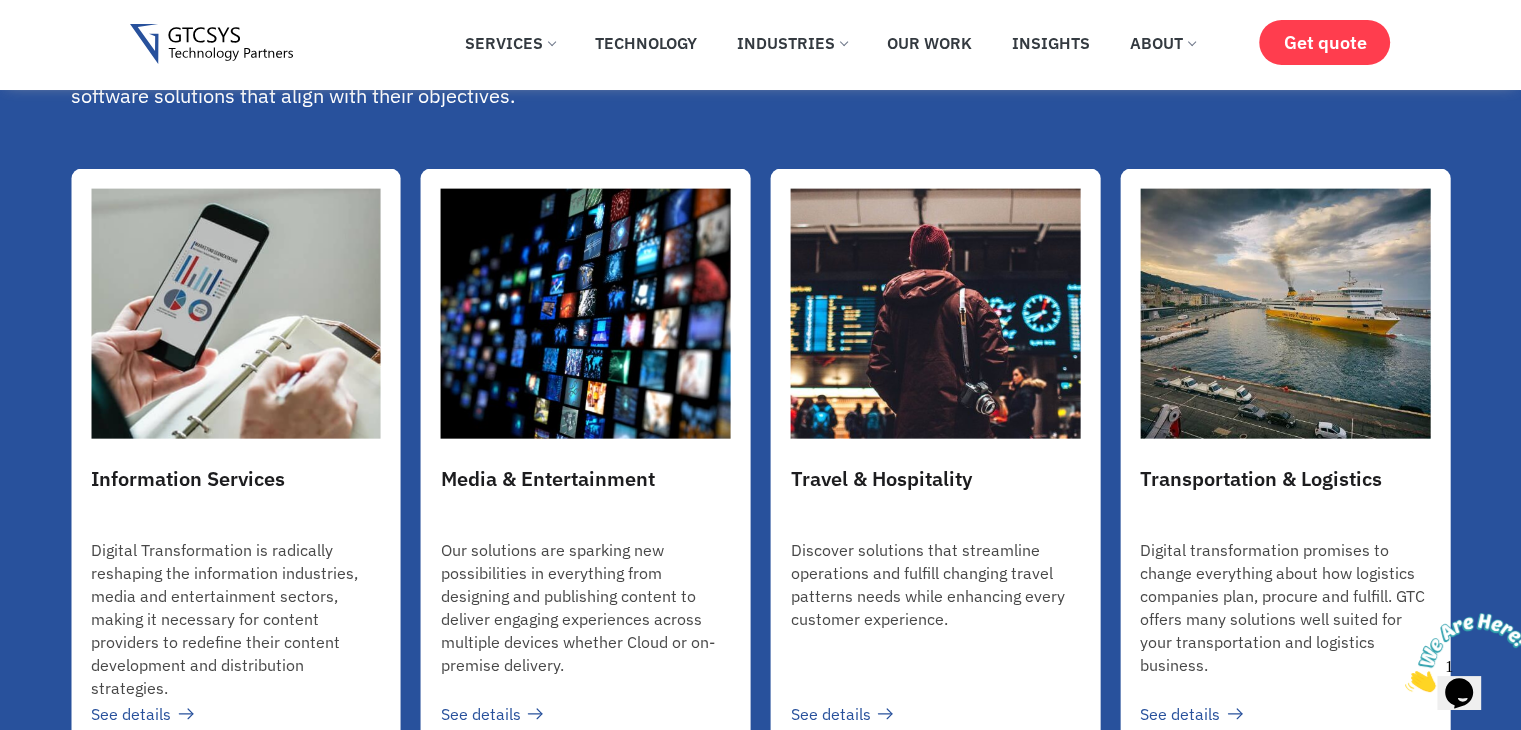 click at bounding box center [751, 357] 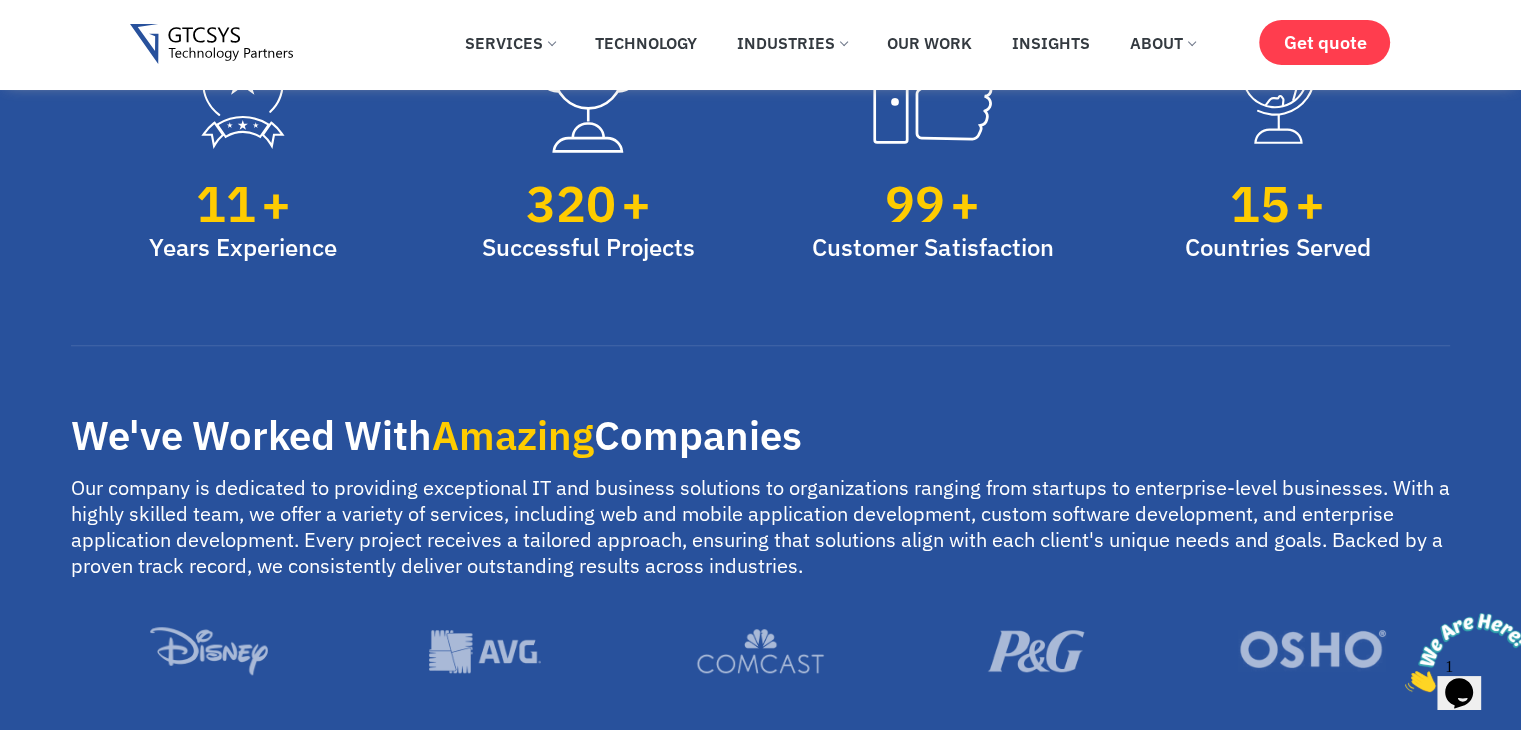 scroll, scrollTop: 1554, scrollLeft: 0, axis: vertical 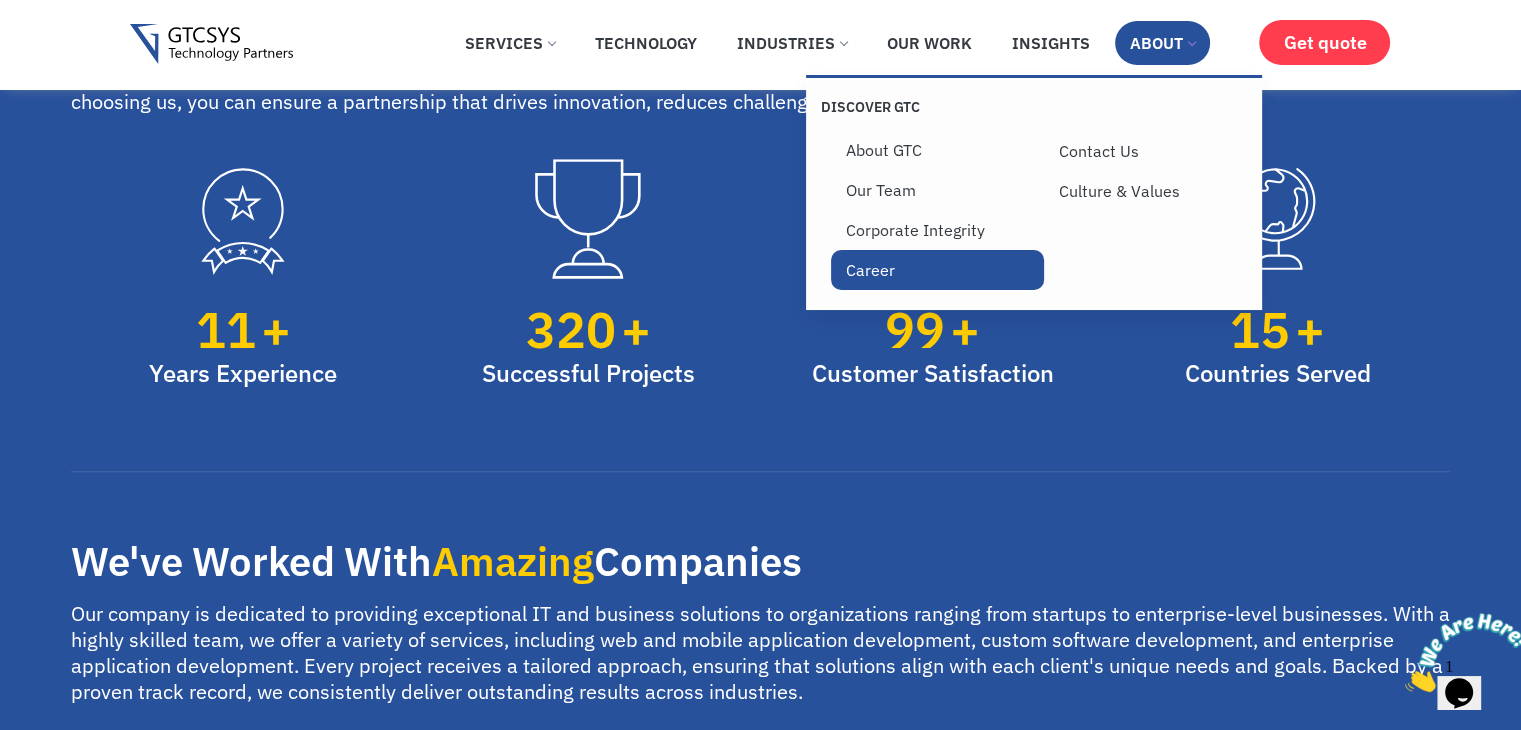 click on "Career" at bounding box center (937, 270) 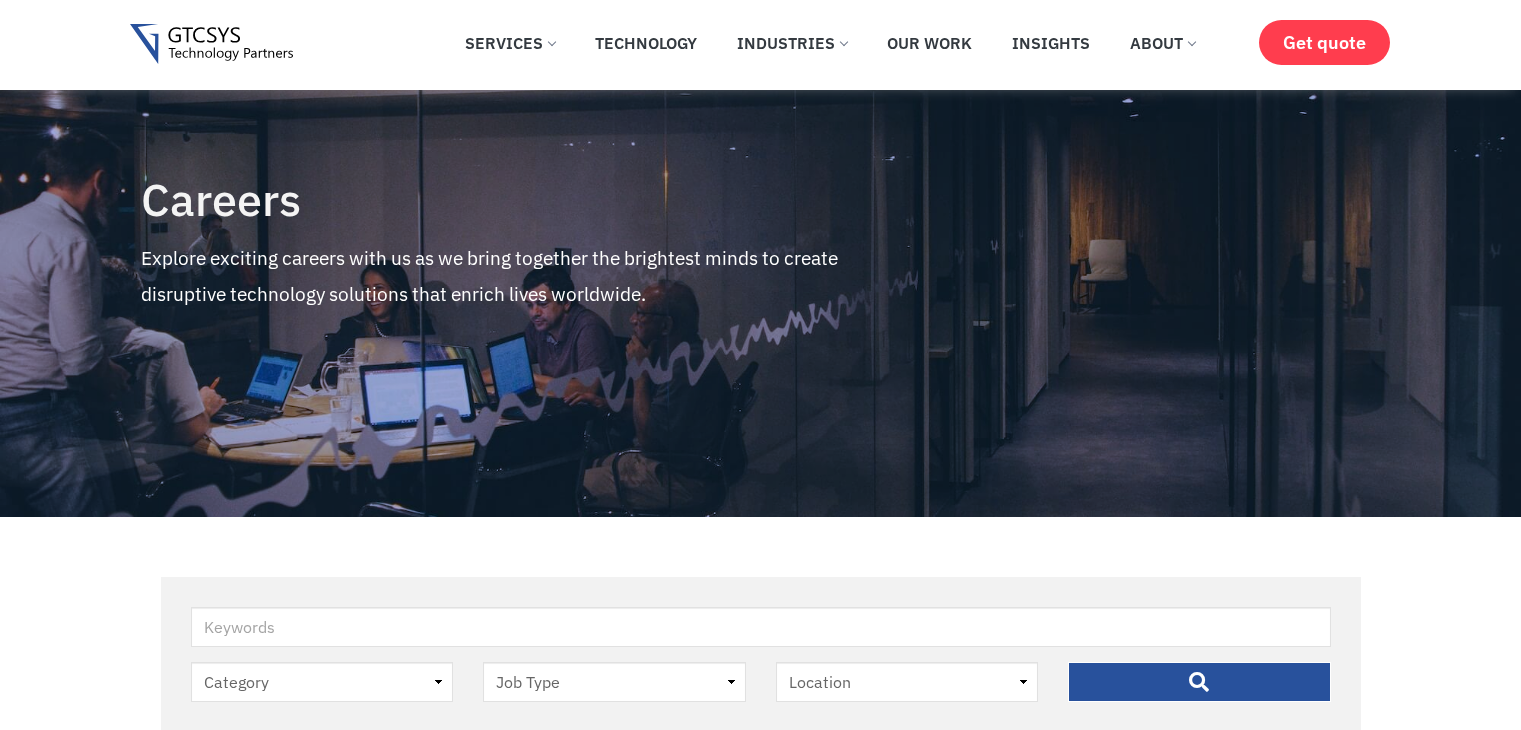 scroll, scrollTop: 514, scrollLeft: 0, axis: vertical 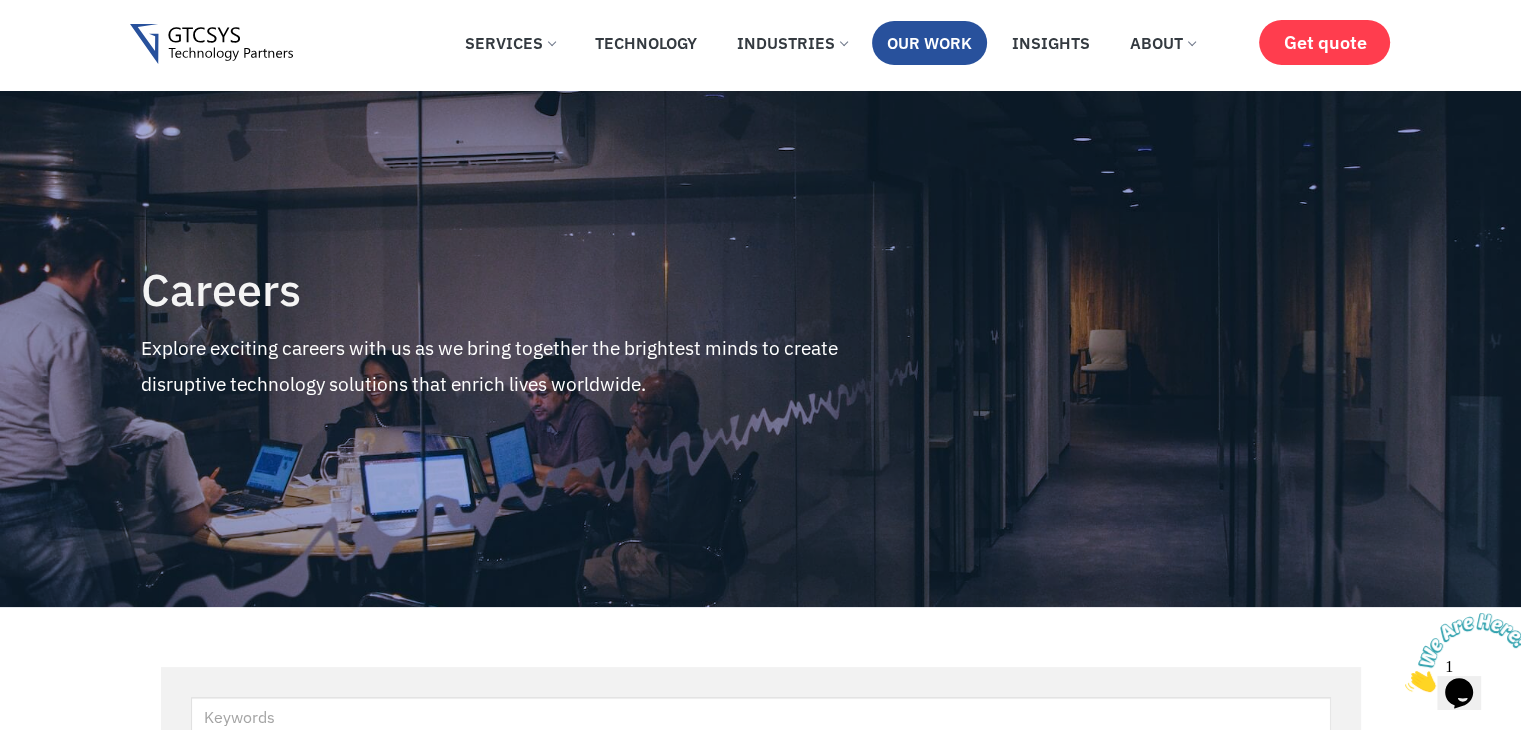 click on "Our Work" at bounding box center [929, 43] 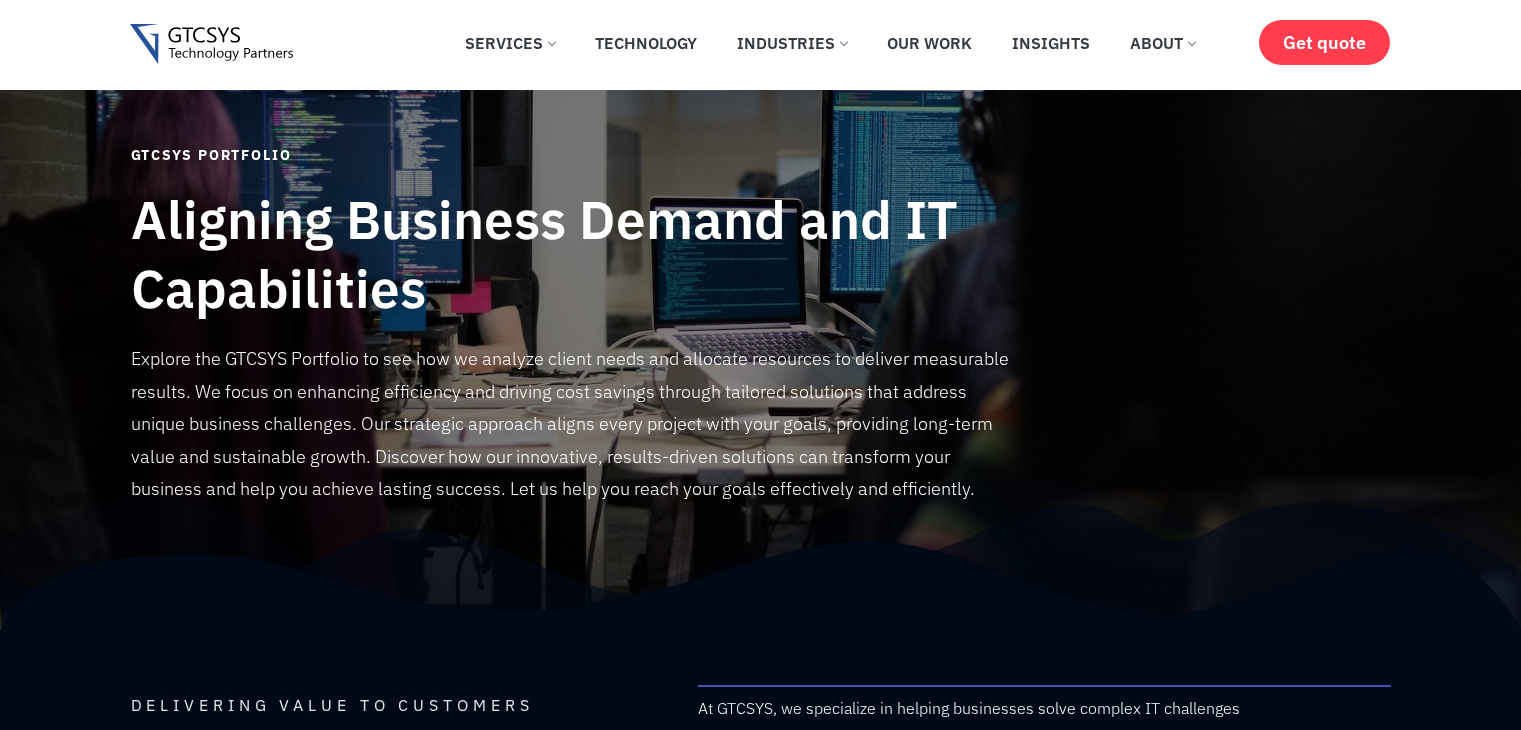 scroll, scrollTop: 0, scrollLeft: 0, axis: both 